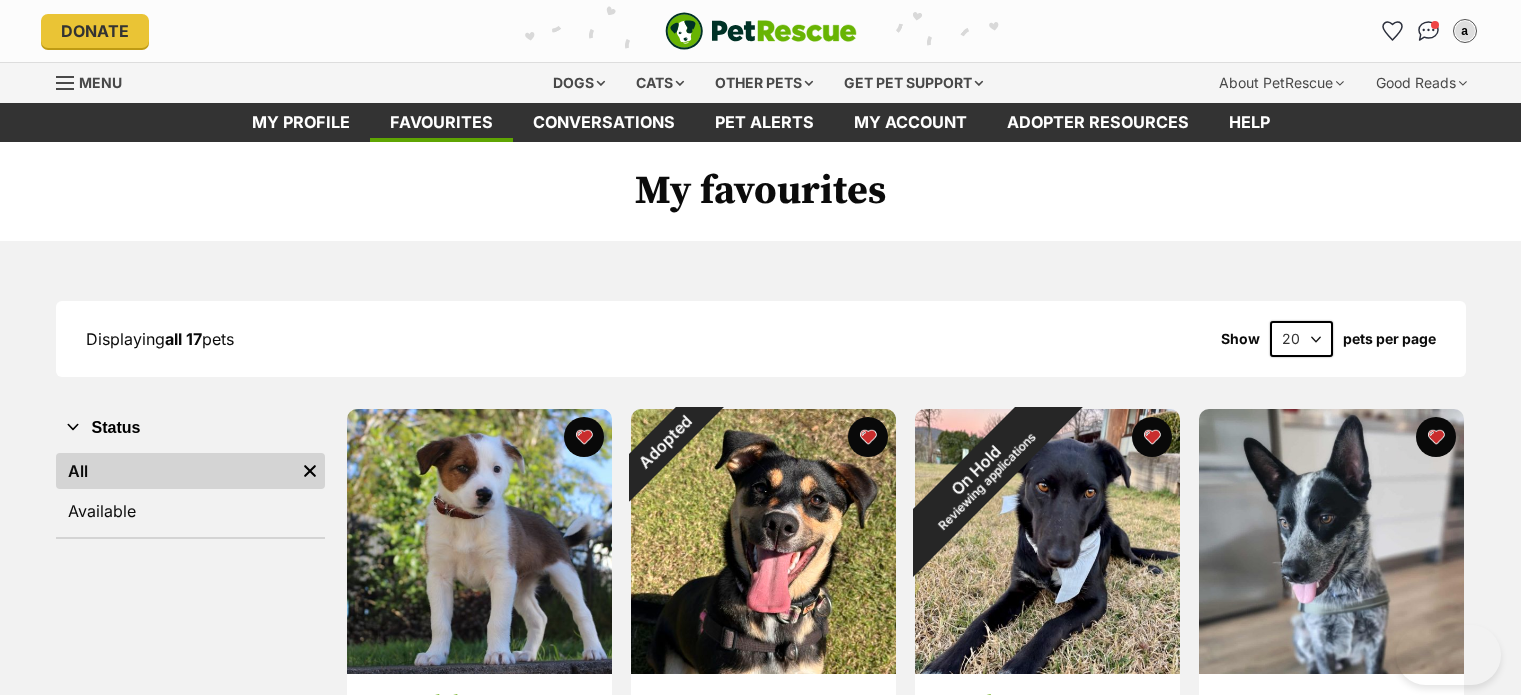 scroll, scrollTop: 0, scrollLeft: 0, axis: both 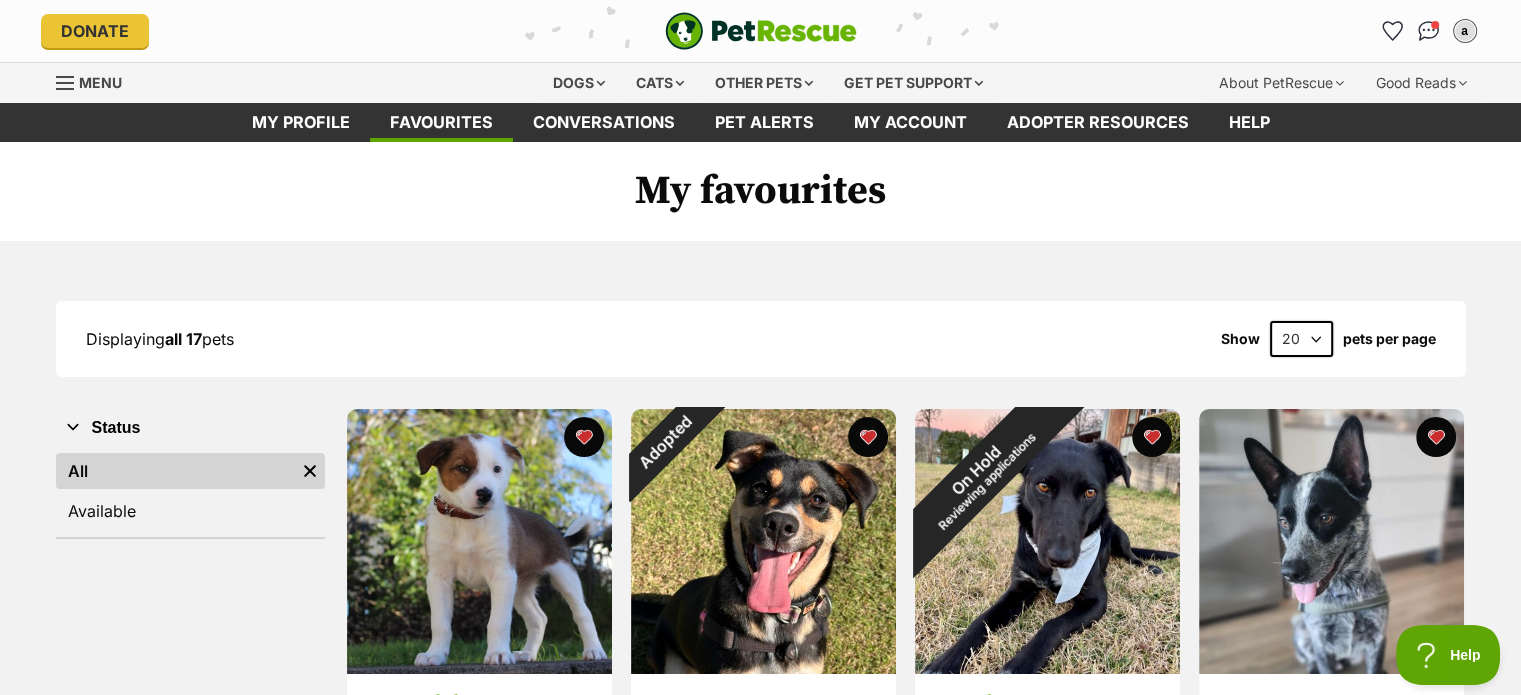 click on "Displaying  all 17  pets
Show 20 40 60 pets per page
Visit PetRescue TV (external site)
Boop this!
Status
All
Remove filter
Available
Womble
medium male Dog
Playful and affectionate!
Brisbane, QLD
Interstate adoption
Advertisement
Adopted
Lace
medium female Dog
I'VE BEEN ADOPTED
about 5 hours ago
On Hold Reviewing applications
Freda
medium female Dog
Fab with dogs, cats, kids
Warwick, QLD
Interstate adoption
Tommy
medium male Dog
Cat Friendly, playful
Rocklea, QLD
Interstate adoption unavailable
On Hold Adoption pending
Bluey
medium male Dog
Cuddles & Love
Toowoomba, QLD" at bounding box center (760, 1562) 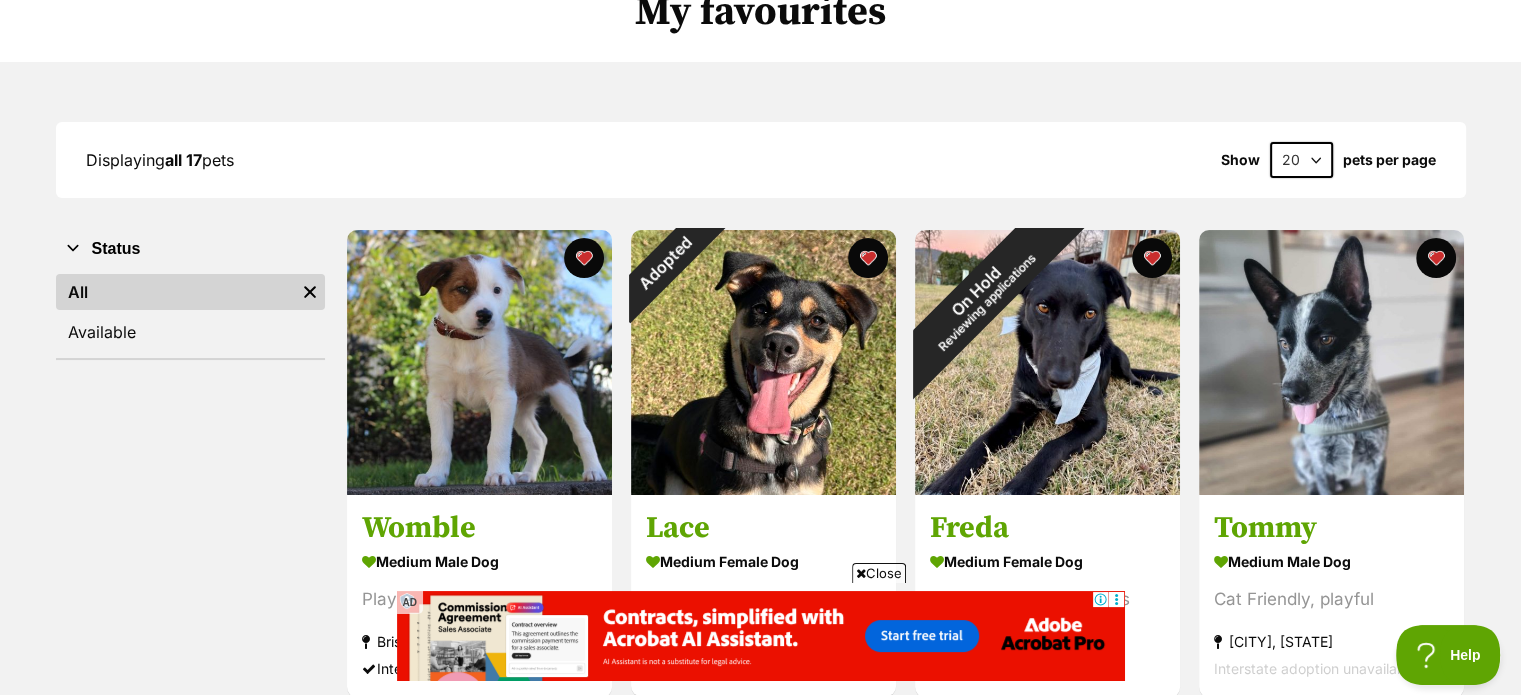 scroll, scrollTop: 200, scrollLeft: 0, axis: vertical 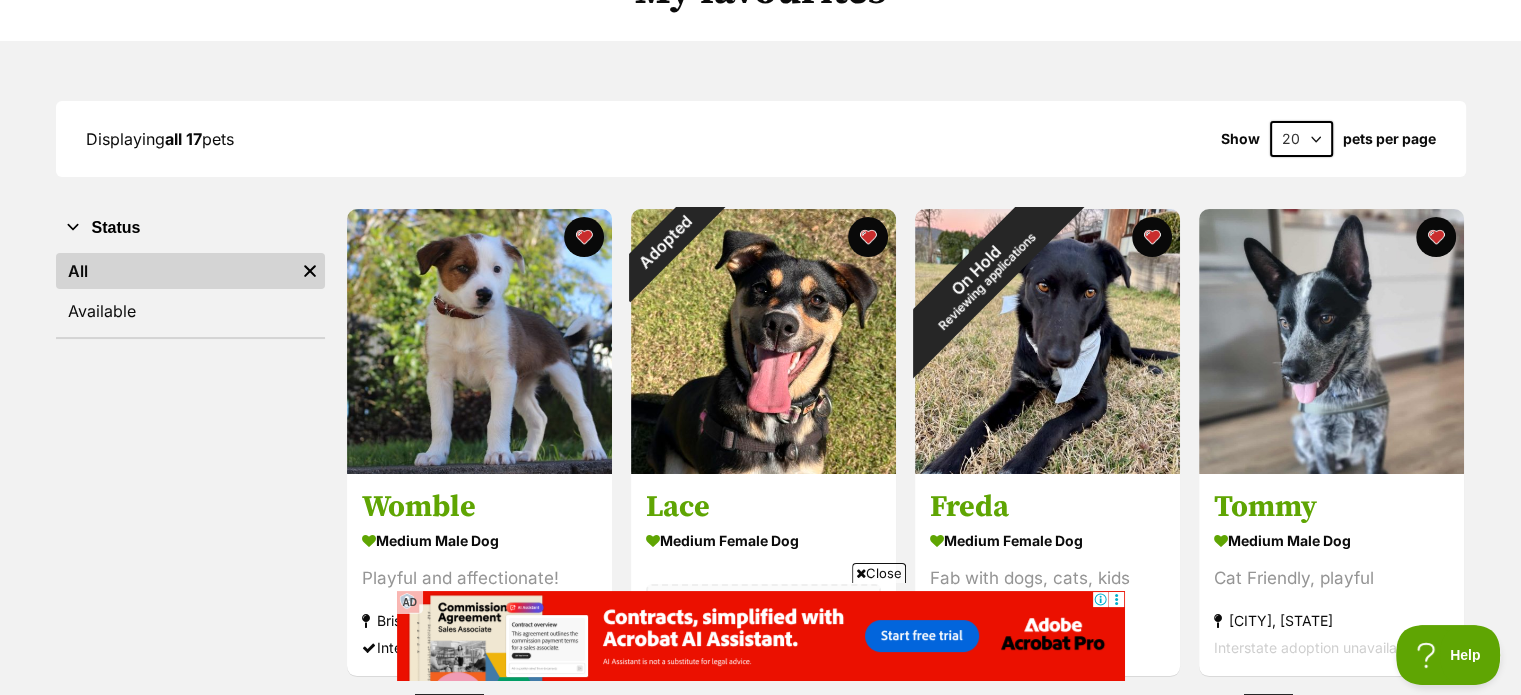 click on "Status
All
Remove filter
Available" at bounding box center (190, 1415) 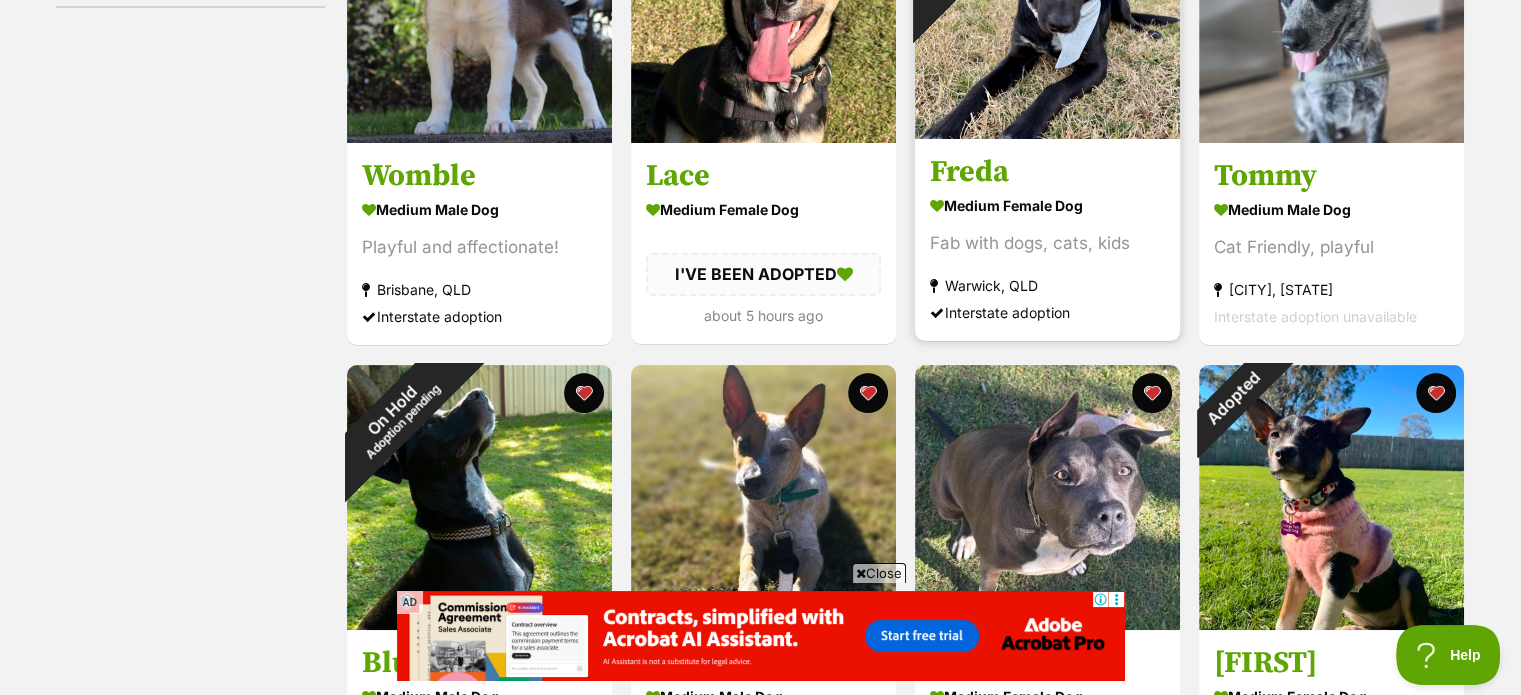 scroll, scrollTop: 500, scrollLeft: 0, axis: vertical 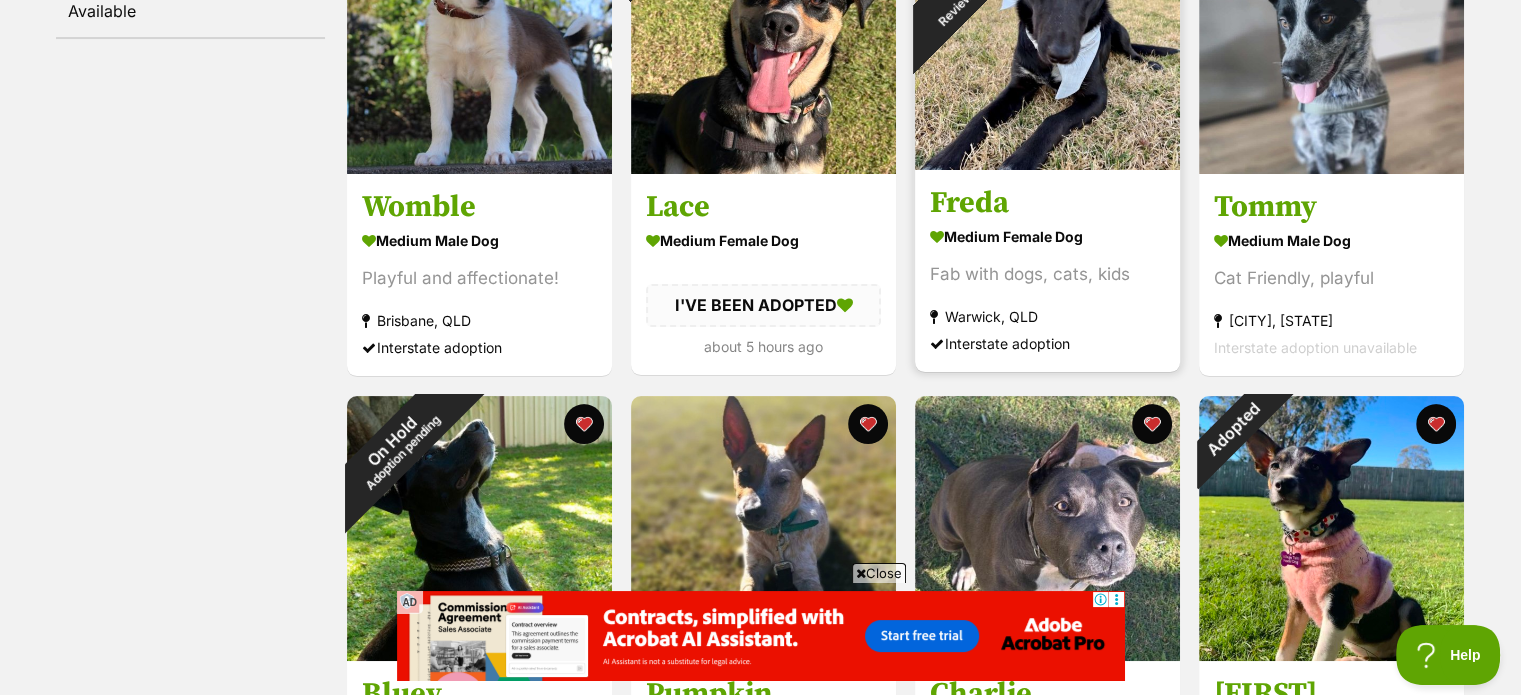 click at bounding box center [1047, 37] 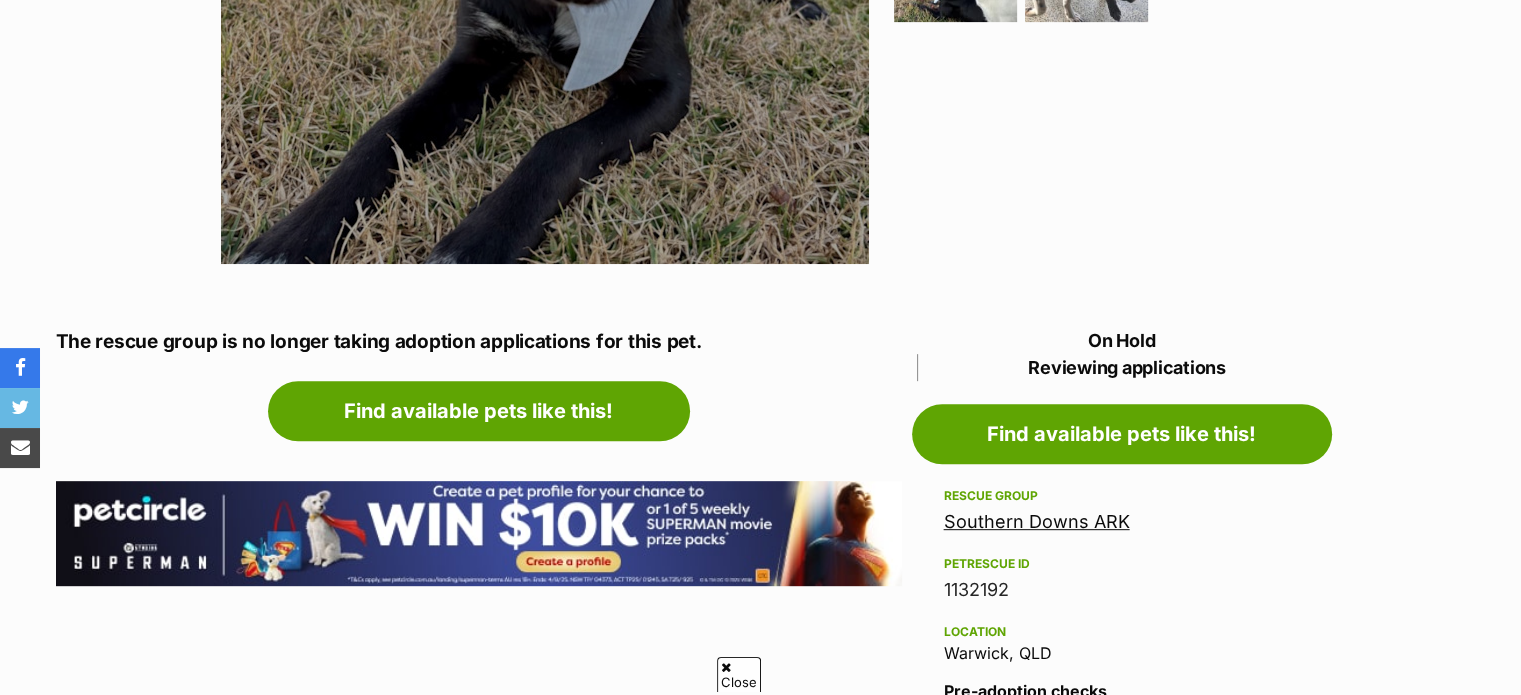 scroll, scrollTop: 800, scrollLeft: 0, axis: vertical 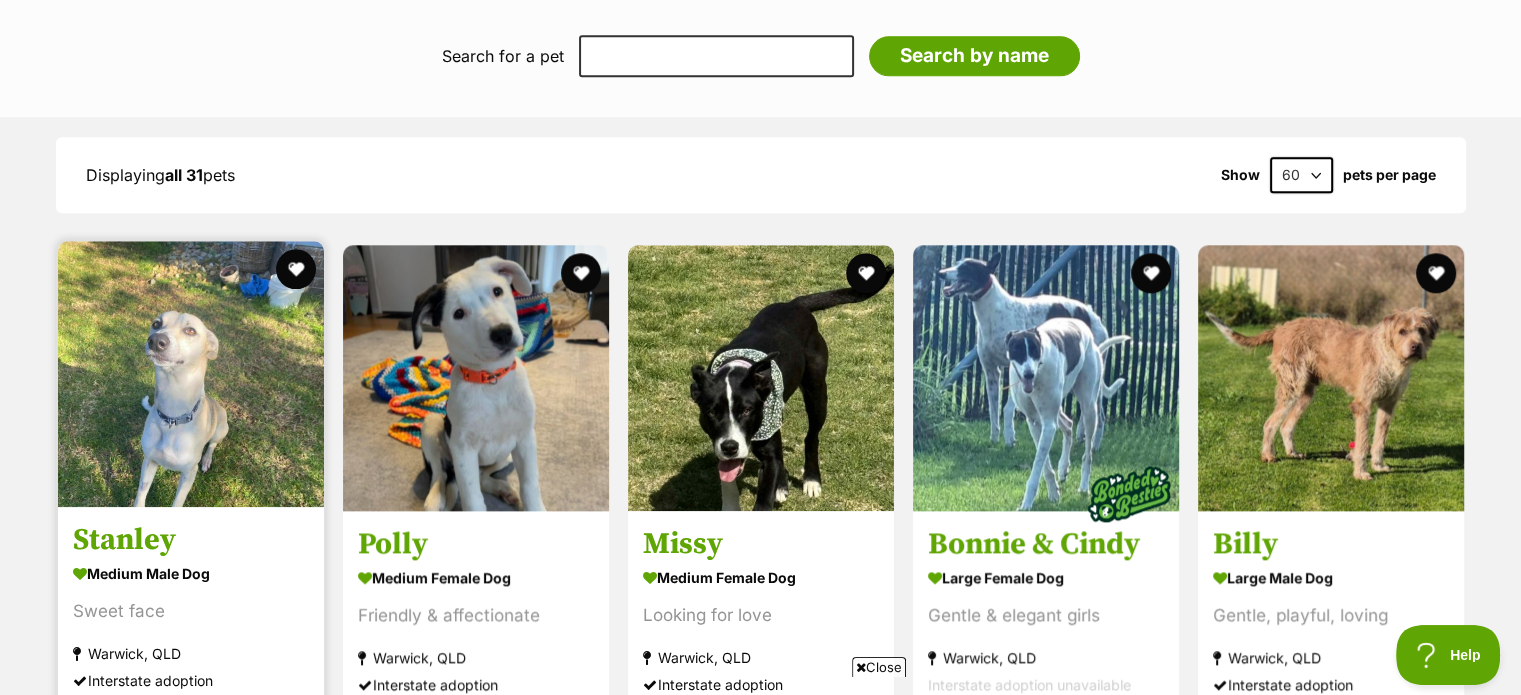 click at bounding box center [191, 374] 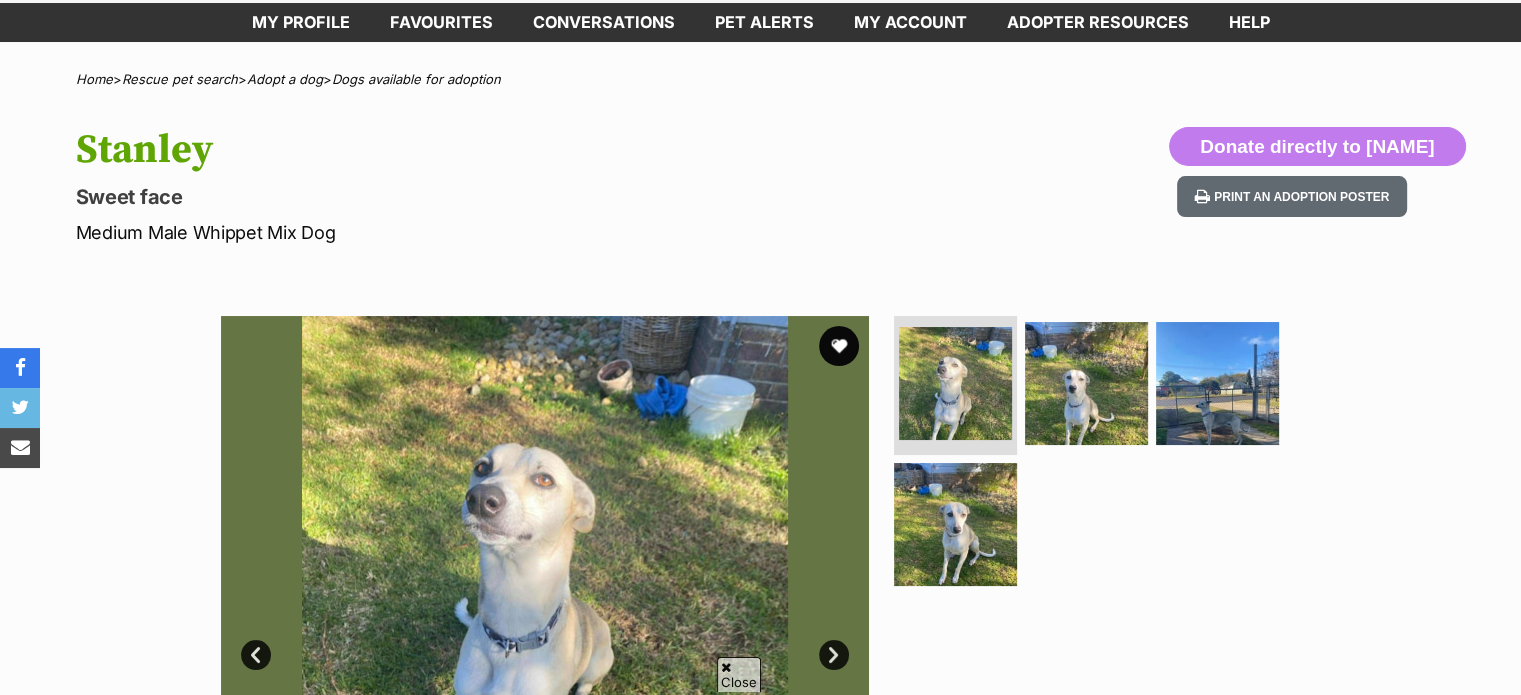 scroll, scrollTop: 100, scrollLeft: 0, axis: vertical 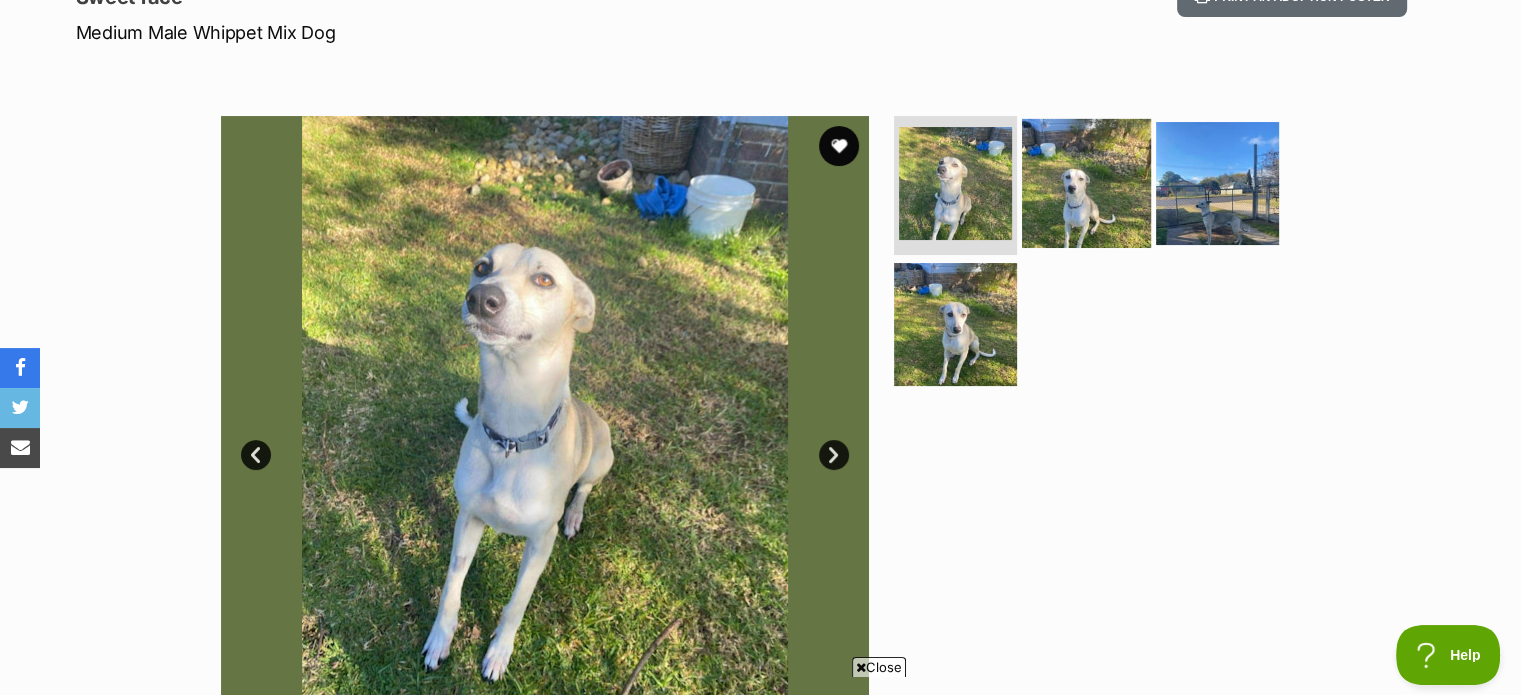 click at bounding box center [1086, 182] 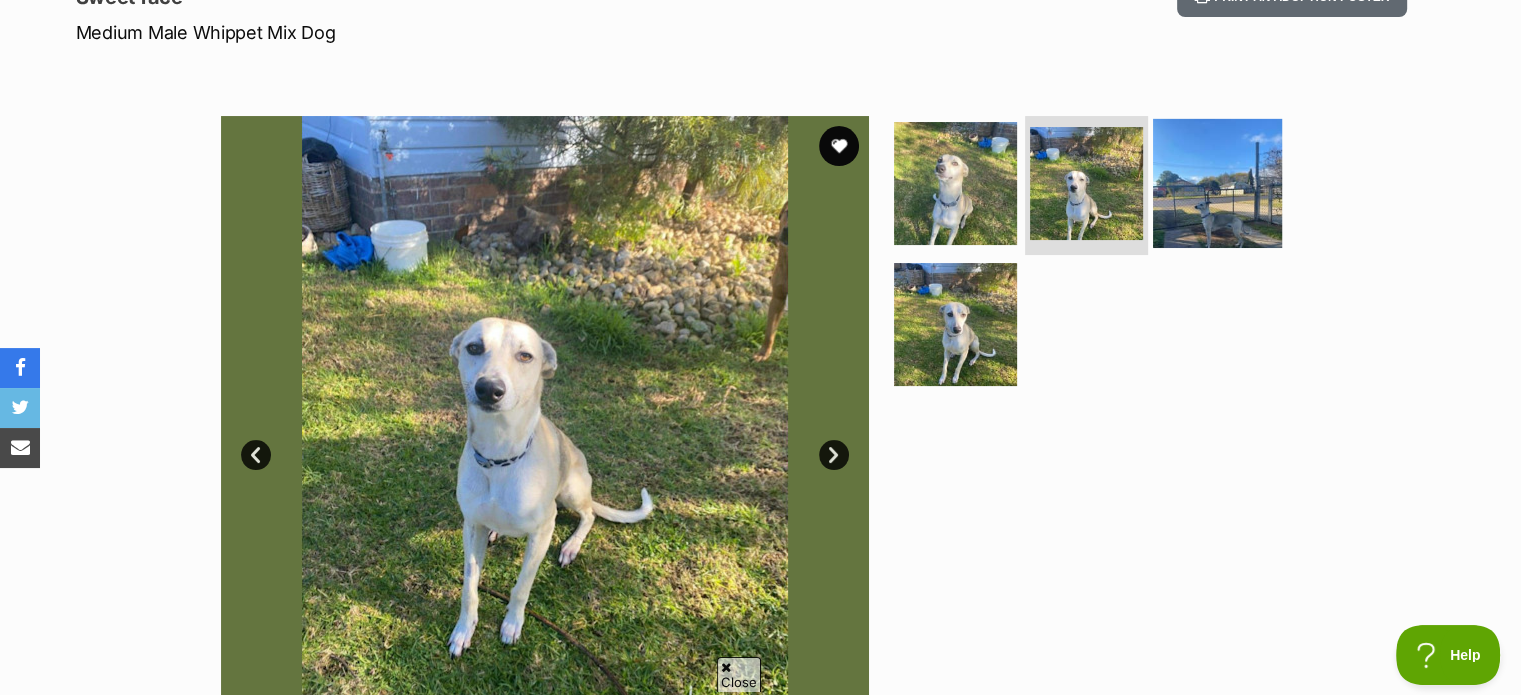 click at bounding box center (1217, 182) 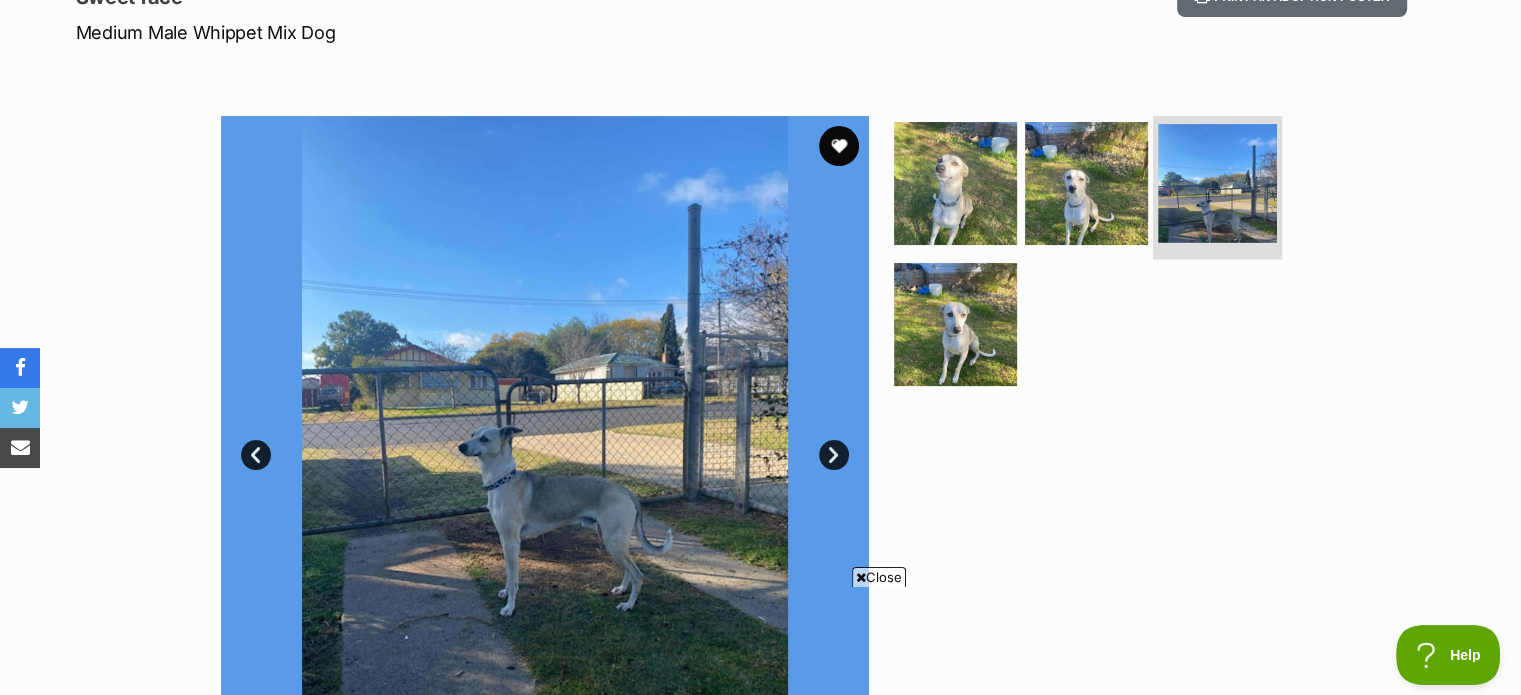 scroll, scrollTop: 0, scrollLeft: 0, axis: both 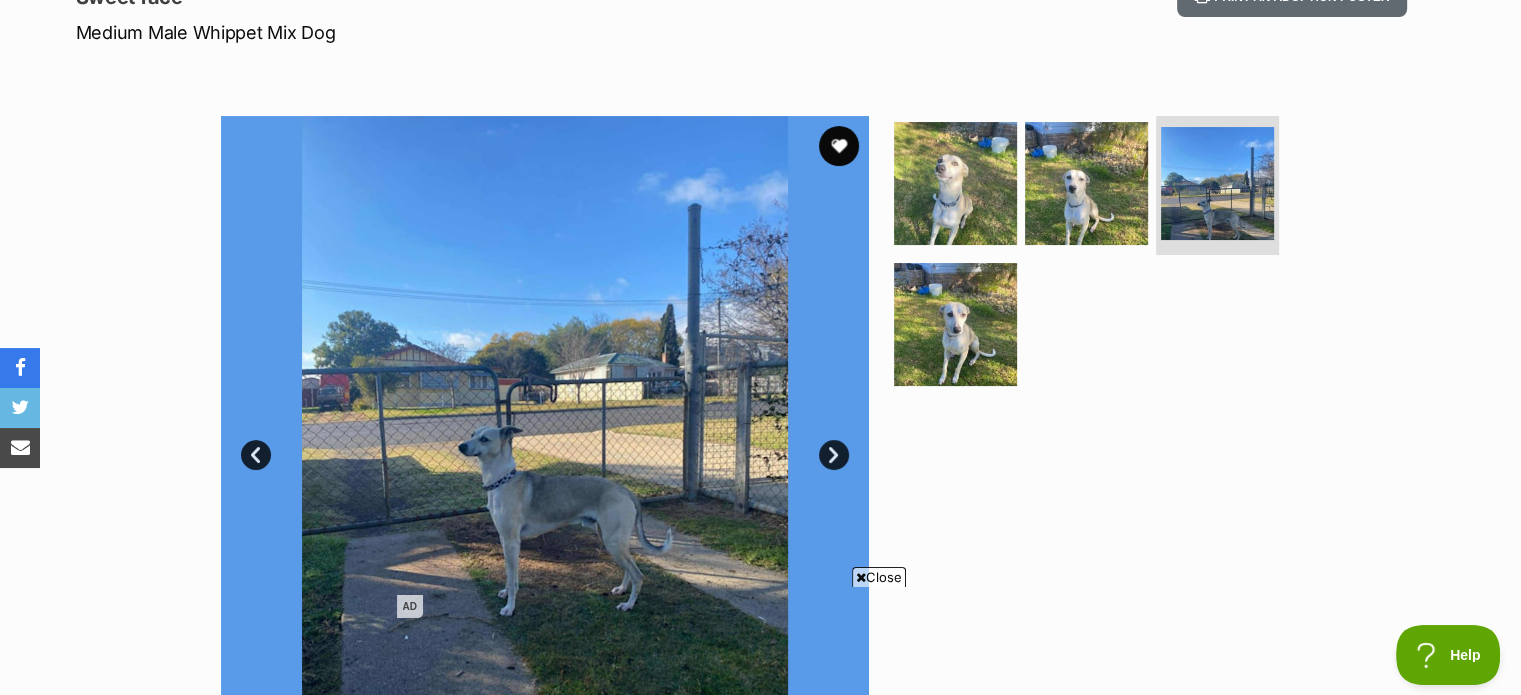 click at bounding box center (1095, 440) 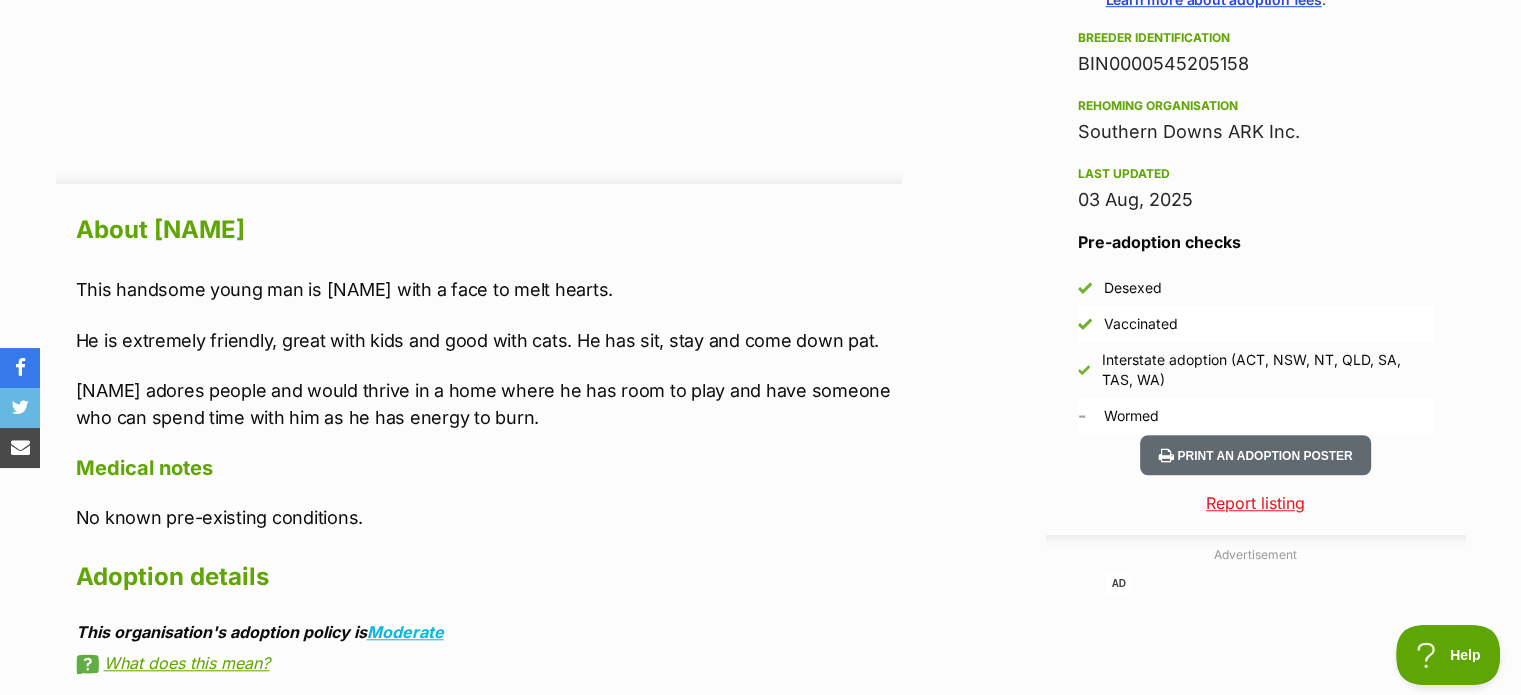 scroll, scrollTop: 1600, scrollLeft: 0, axis: vertical 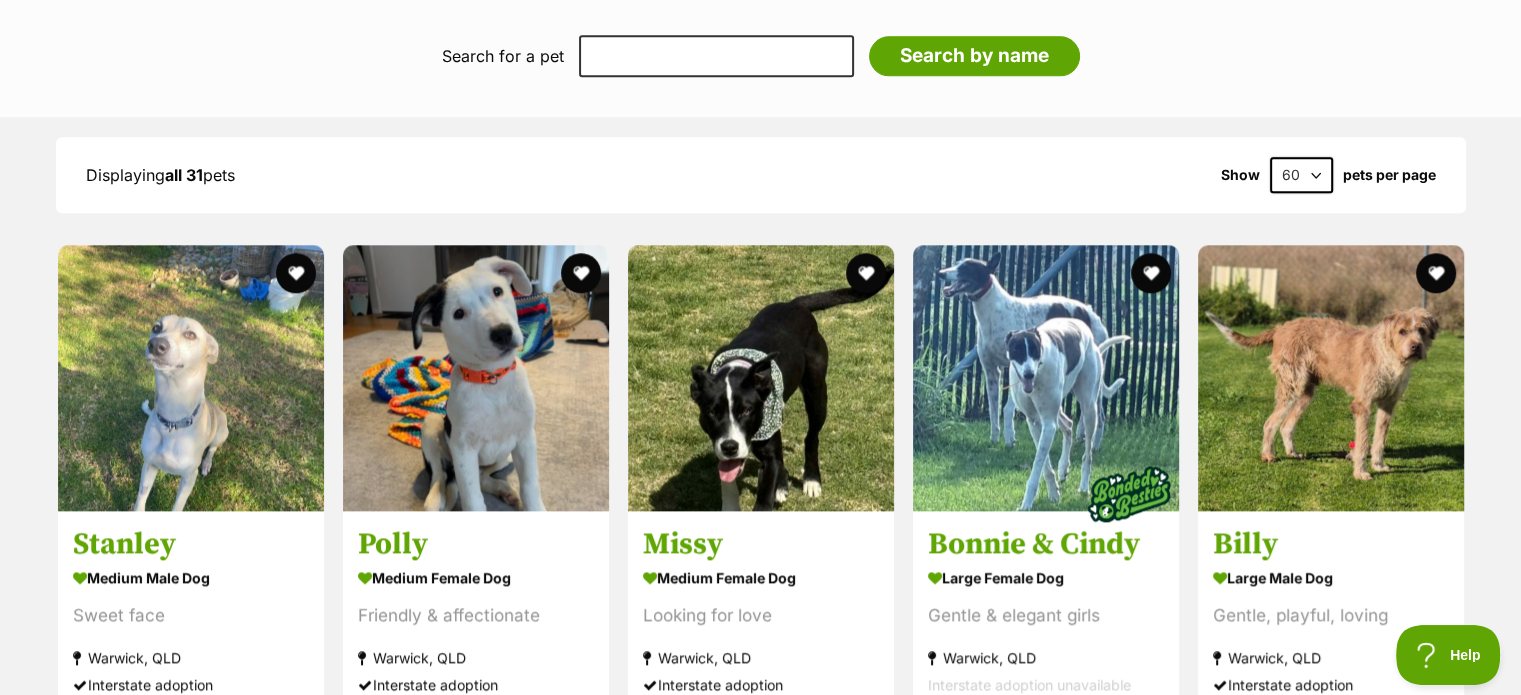 click on "[NAME]
medium male Dog
Sweet face
[CITY], [STATE]
Interstate adoption
[NAME]
medium female Dog
Friendly & affectionate
[CITY], [STATE]
Interstate adoption
[NAME]
medium female Dog
Looking for love
[CITY], [STATE]
Interstate adoption
[NAME] & [NAME]
large female Dog
Gentle & elegant girls
[CITY], [STATE]
Interstate adoption unavailable
[NAME]
large male Dog
Gentle, playful, loving
[CITY], [STATE]
Interstate adoption
[NAME]
medium male Dog
Lovable and lively boy
[CITY], [STATE]
Interstate adoption
[NAME]" at bounding box center [760, 1888] 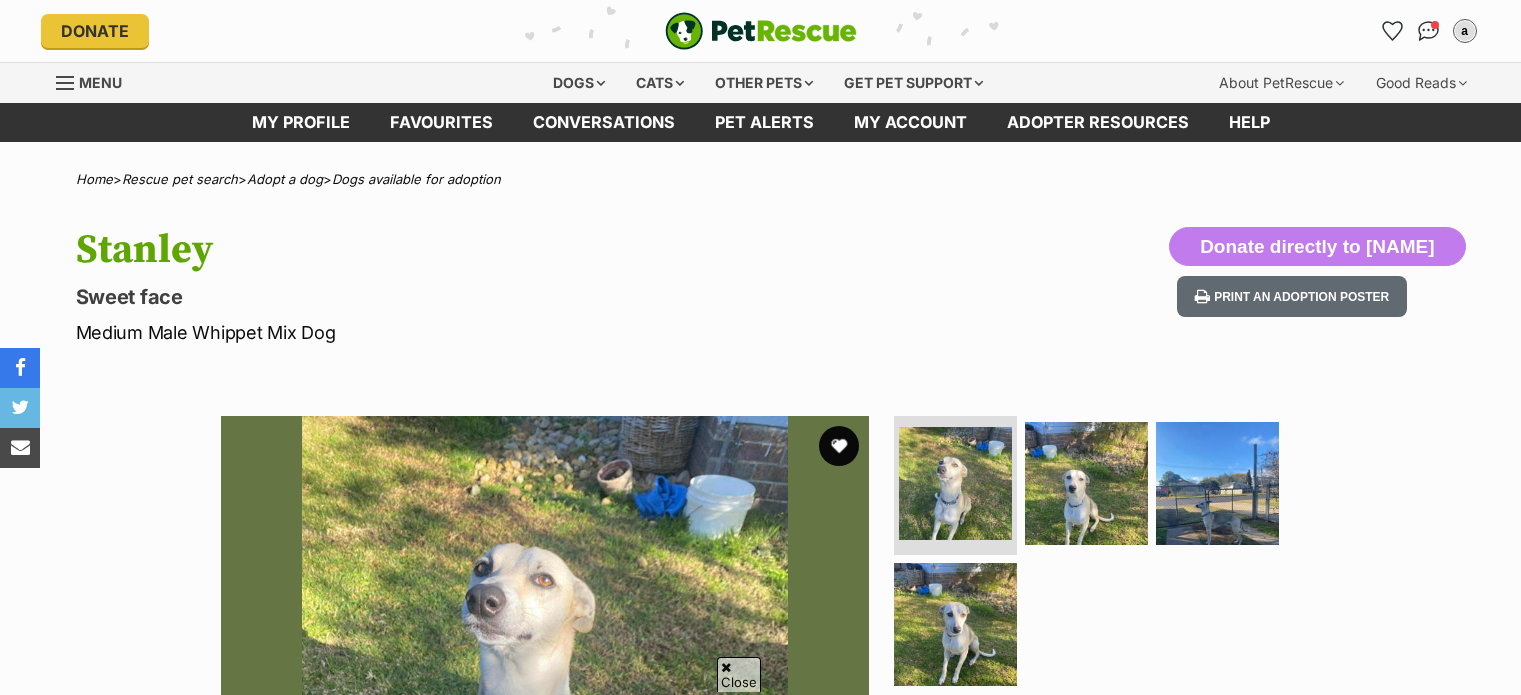 scroll, scrollTop: 1600, scrollLeft: 0, axis: vertical 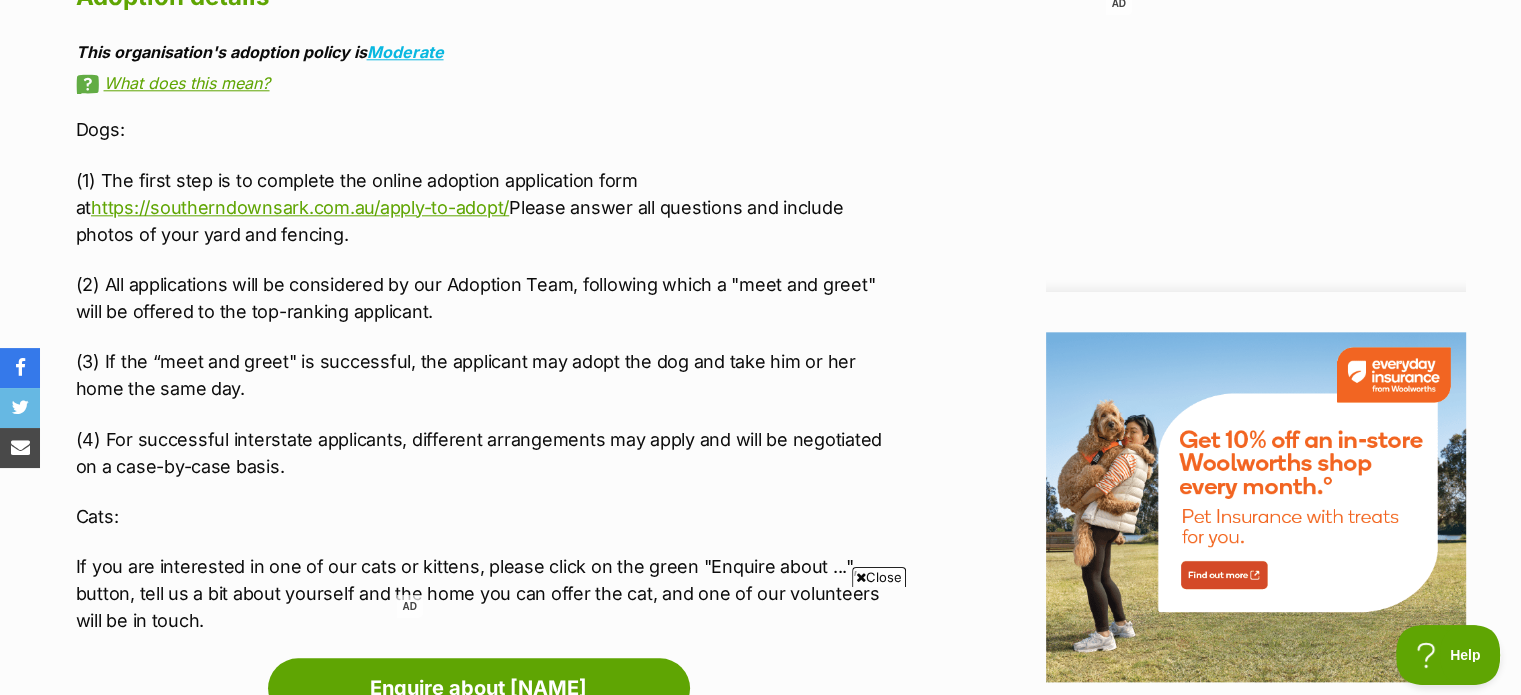 click on "(4) For successful interstate applicants, different arrangements may apply and will be negotiated on a case-by-case basis." at bounding box center [489, 453] 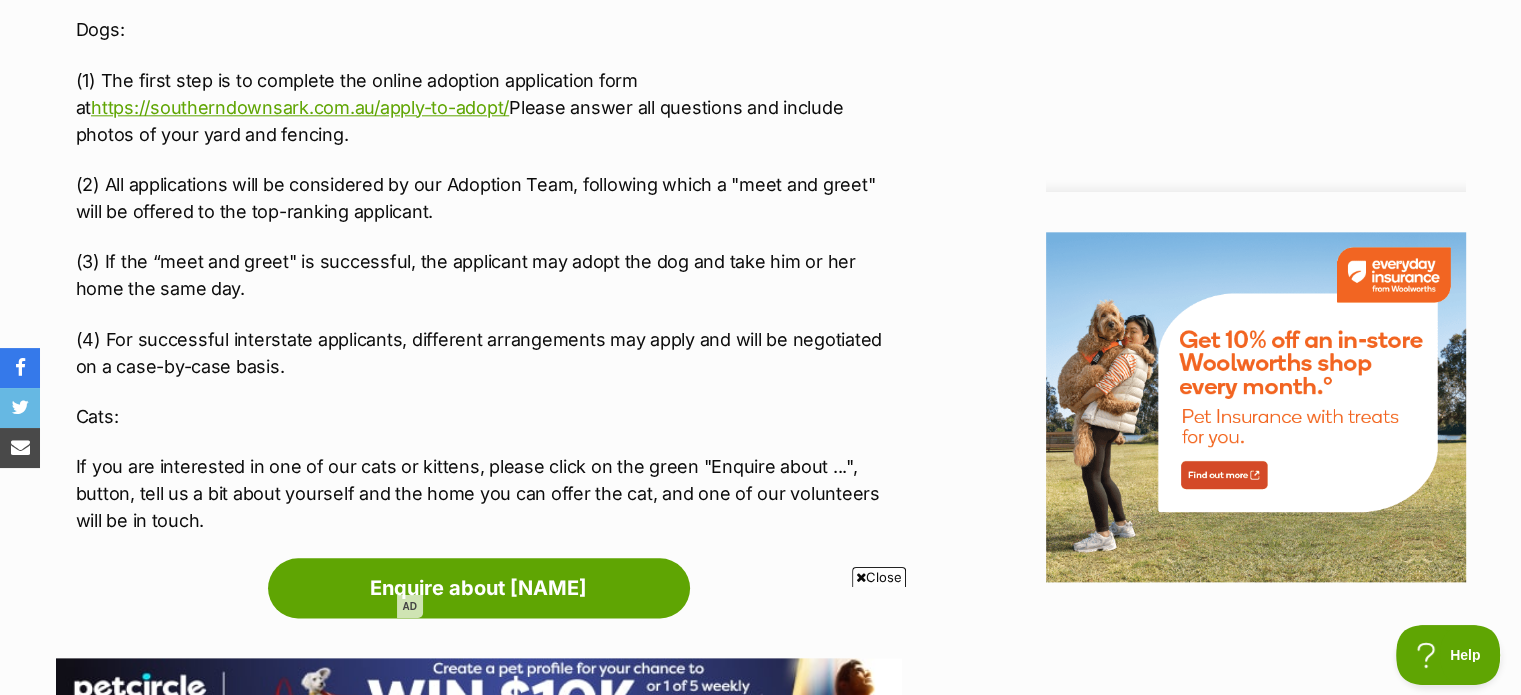 scroll, scrollTop: 2156, scrollLeft: 0, axis: vertical 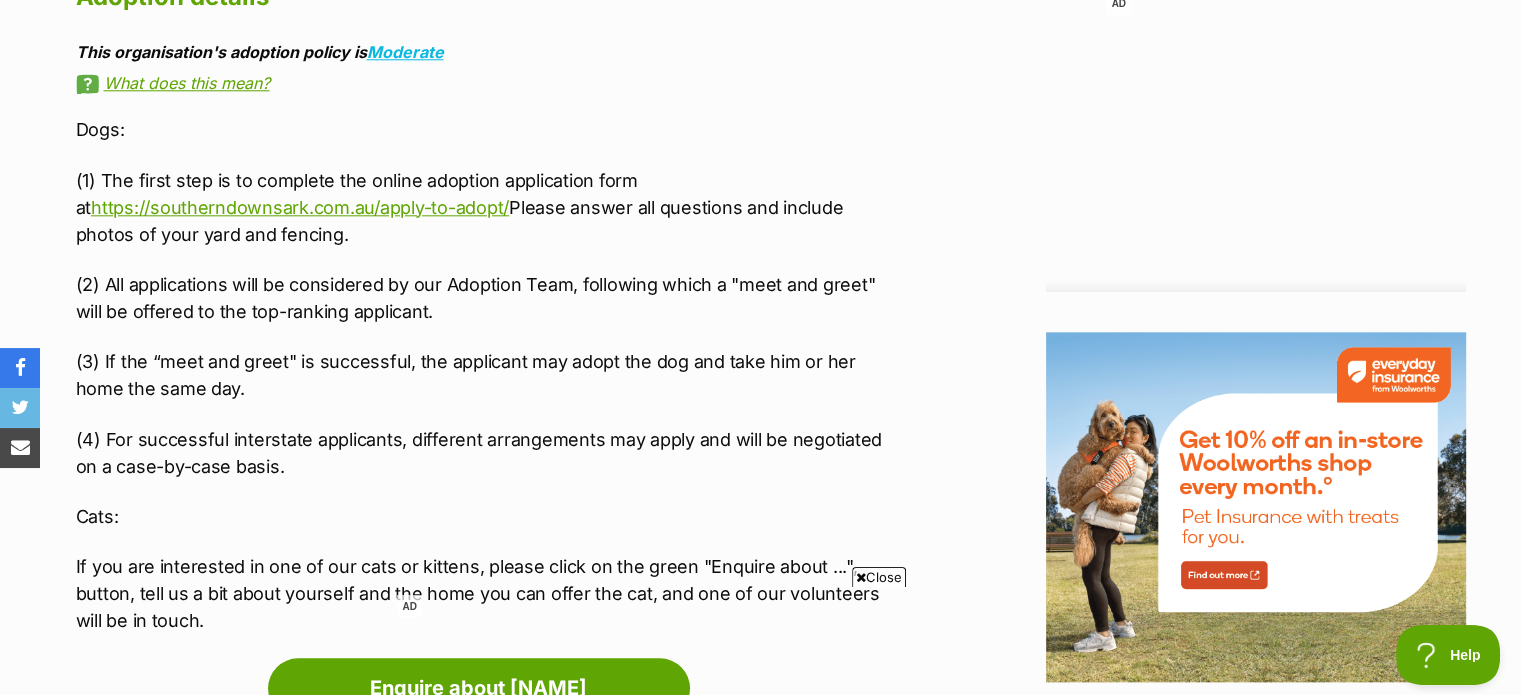 click on "Close" at bounding box center [879, 577] 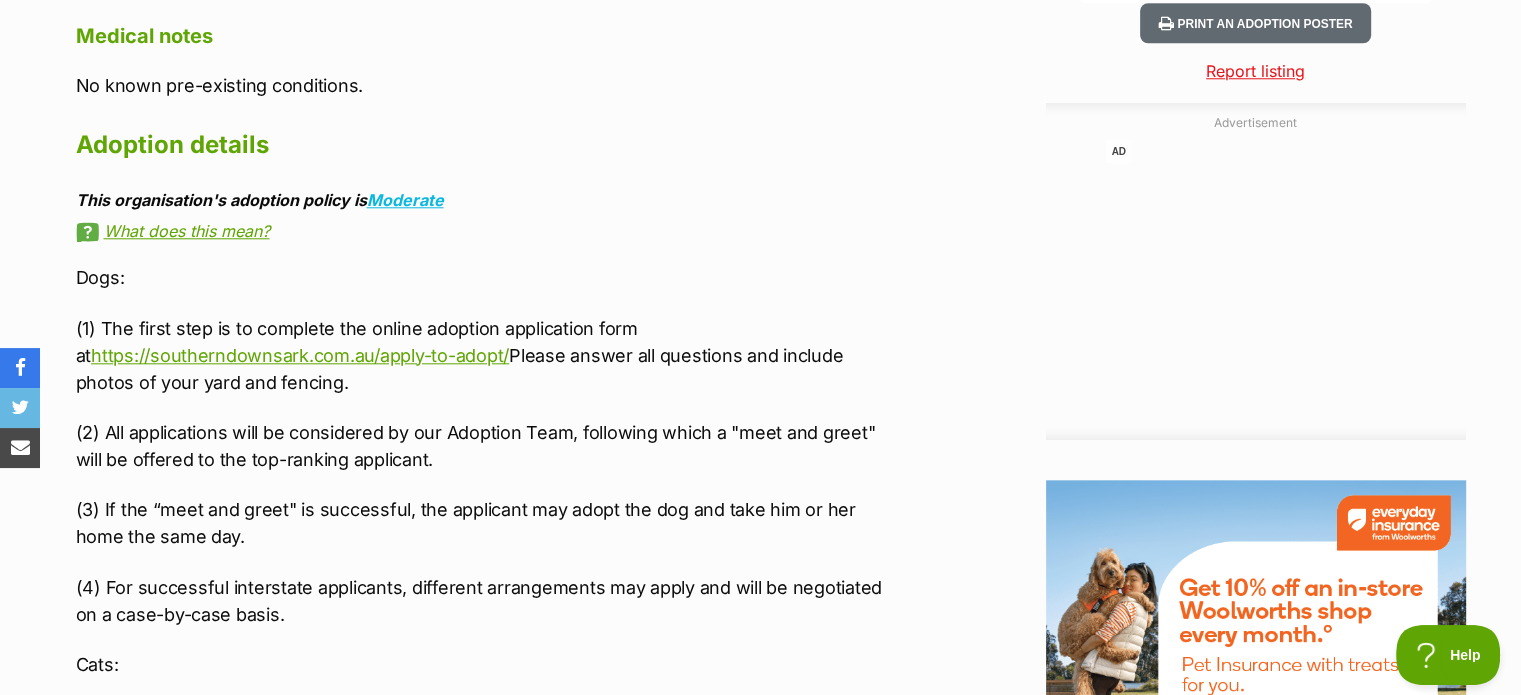 scroll, scrollTop: 1856, scrollLeft: 0, axis: vertical 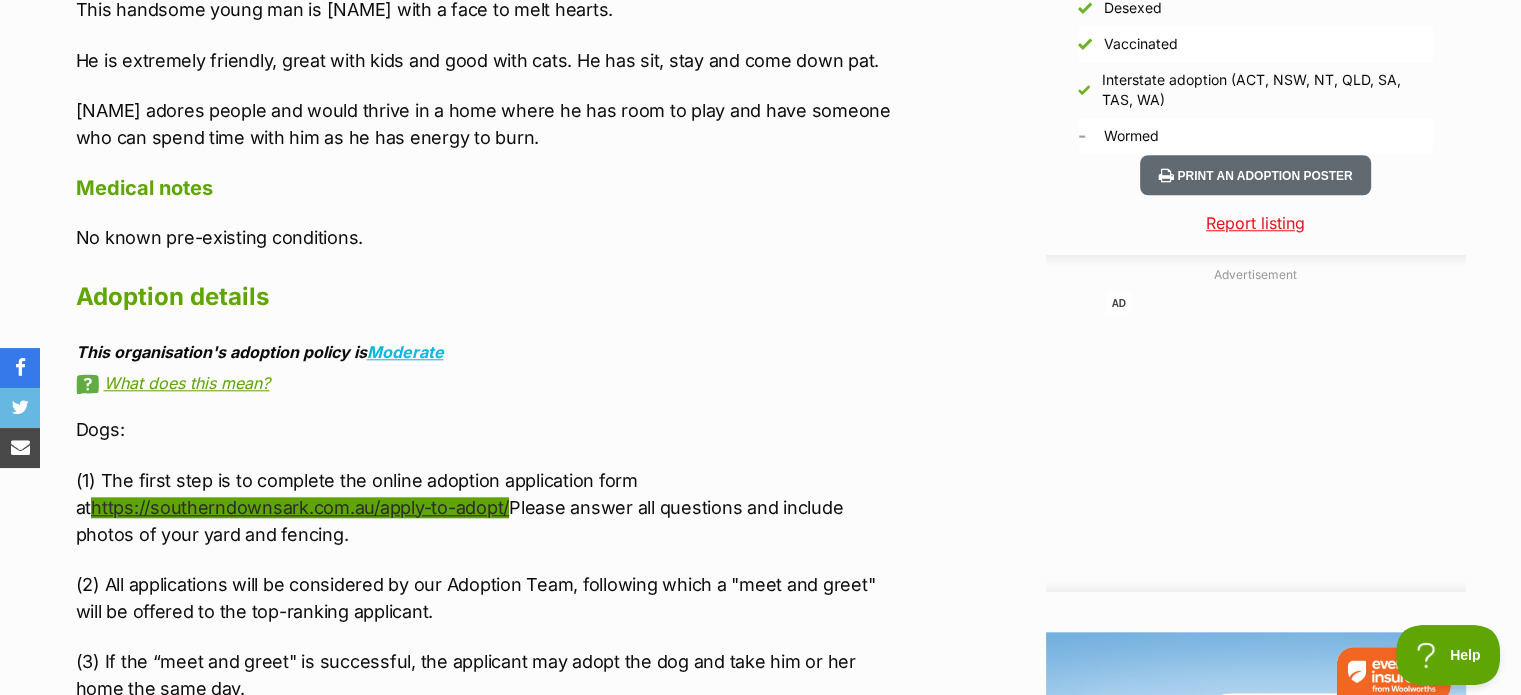 click on "https://southerndownsark.com.au/apply-to-adopt/" at bounding box center [300, 507] 